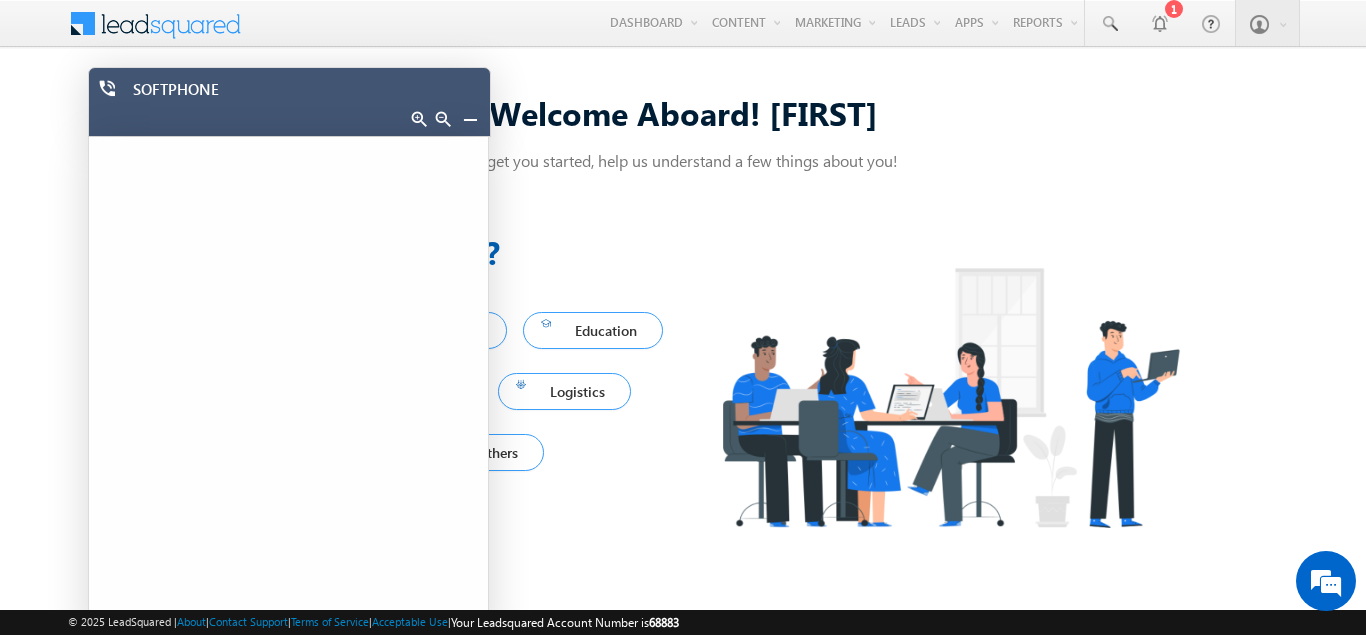 scroll, scrollTop: 0, scrollLeft: 0, axis: both 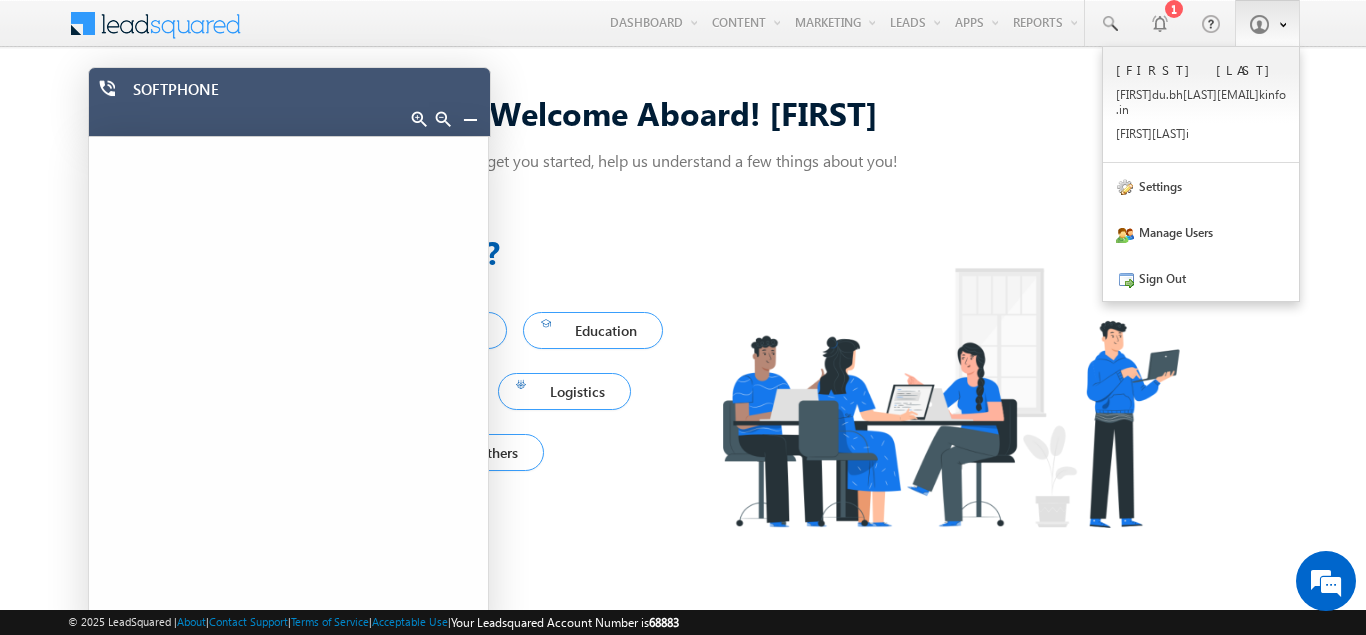 click at bounding box center (1259, 24) 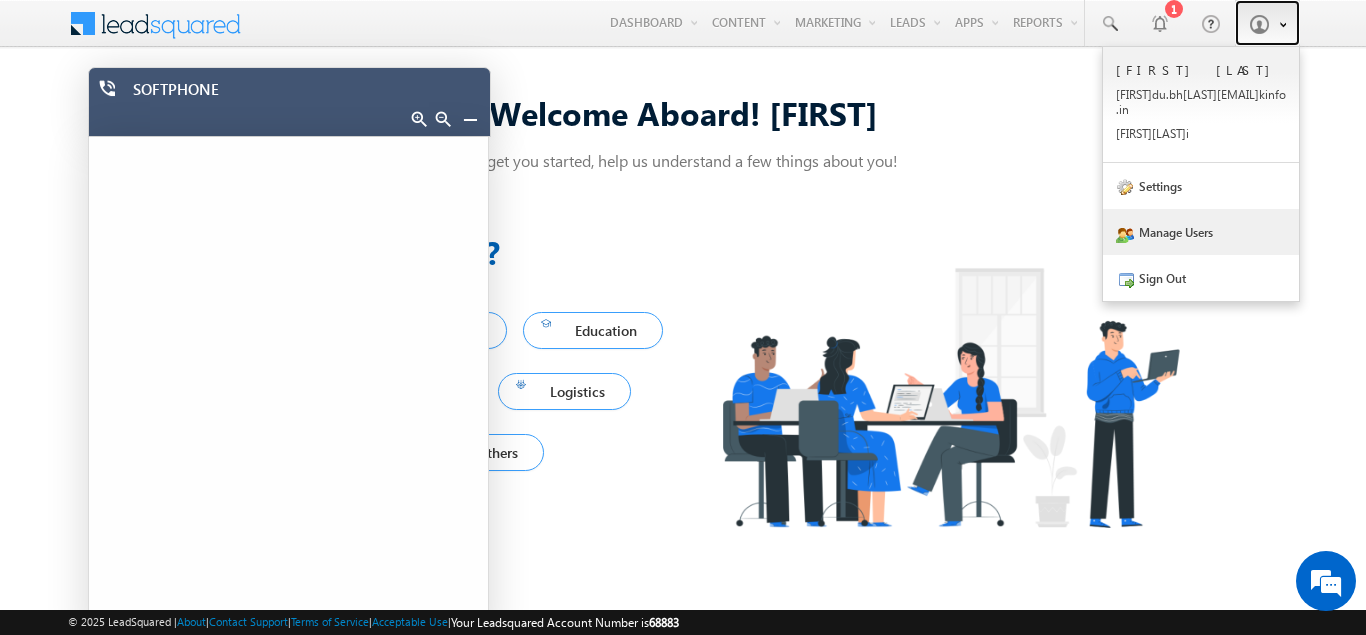 scroll, scrollTop: 0, scrollLeft: 0, axis: both 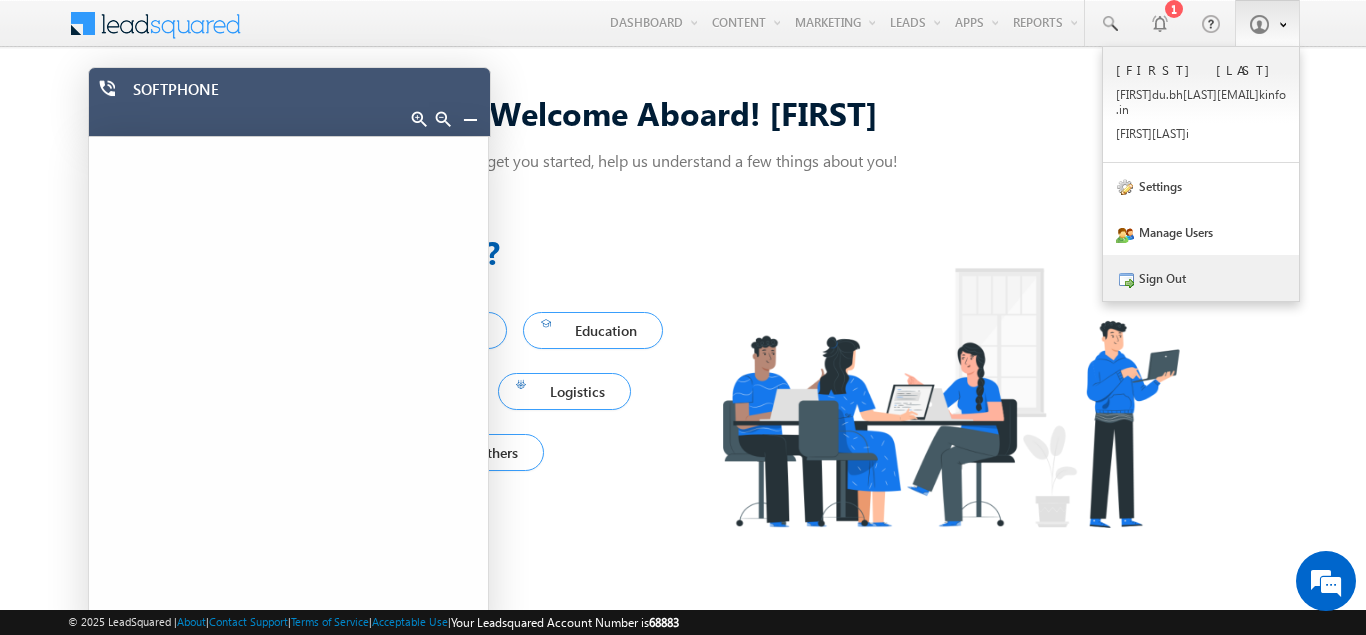 click on "Sign Out" at bounding box center (1201, 278) 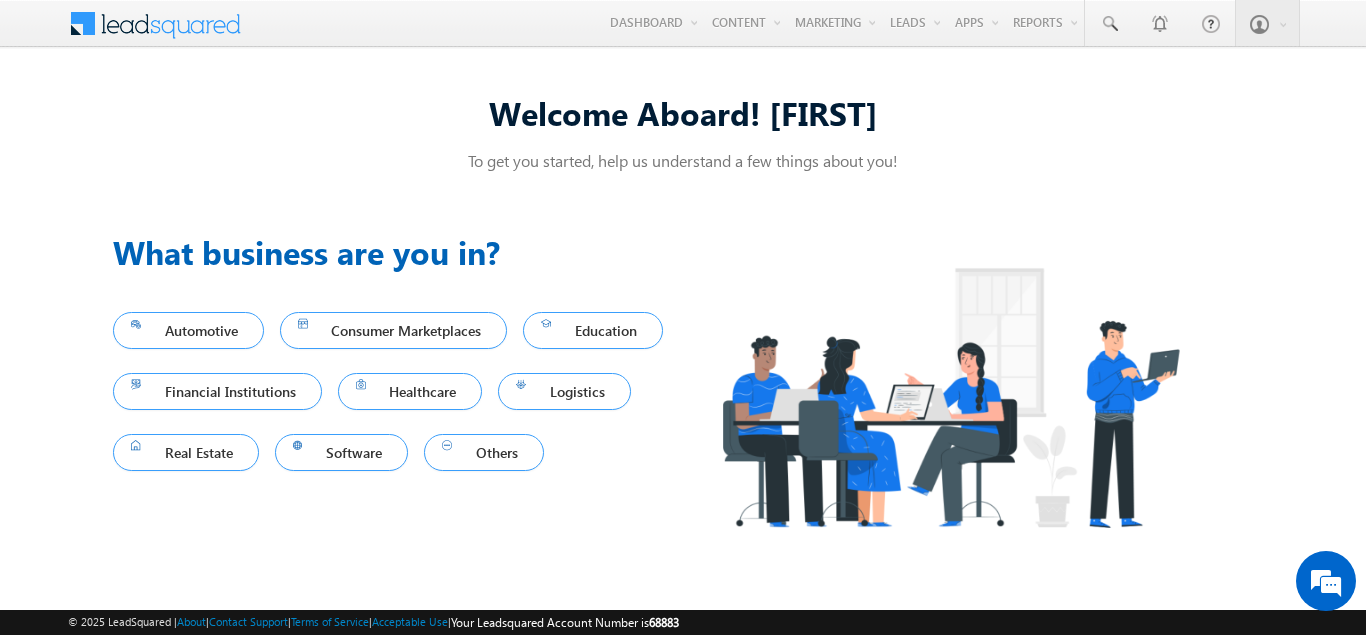 scroll, scrollTop: 0, scrollLeft: 0, axis: both 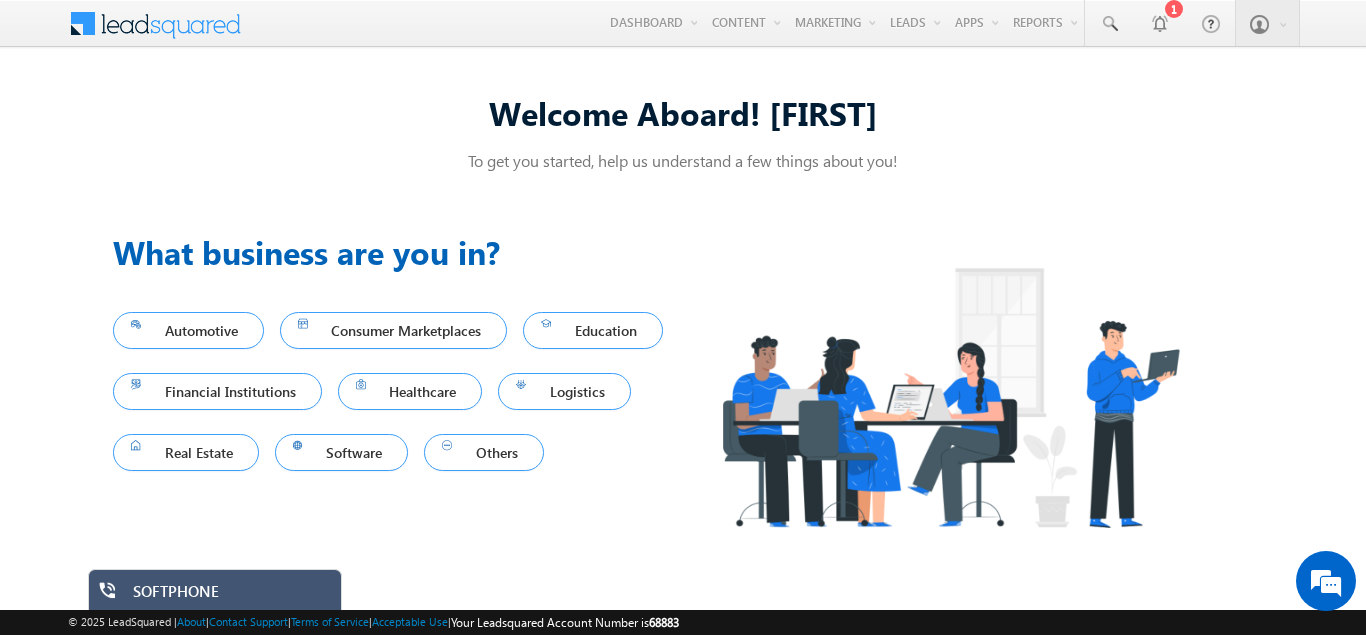 click on "SOFTPHONE" at bounding box center [230, 596] 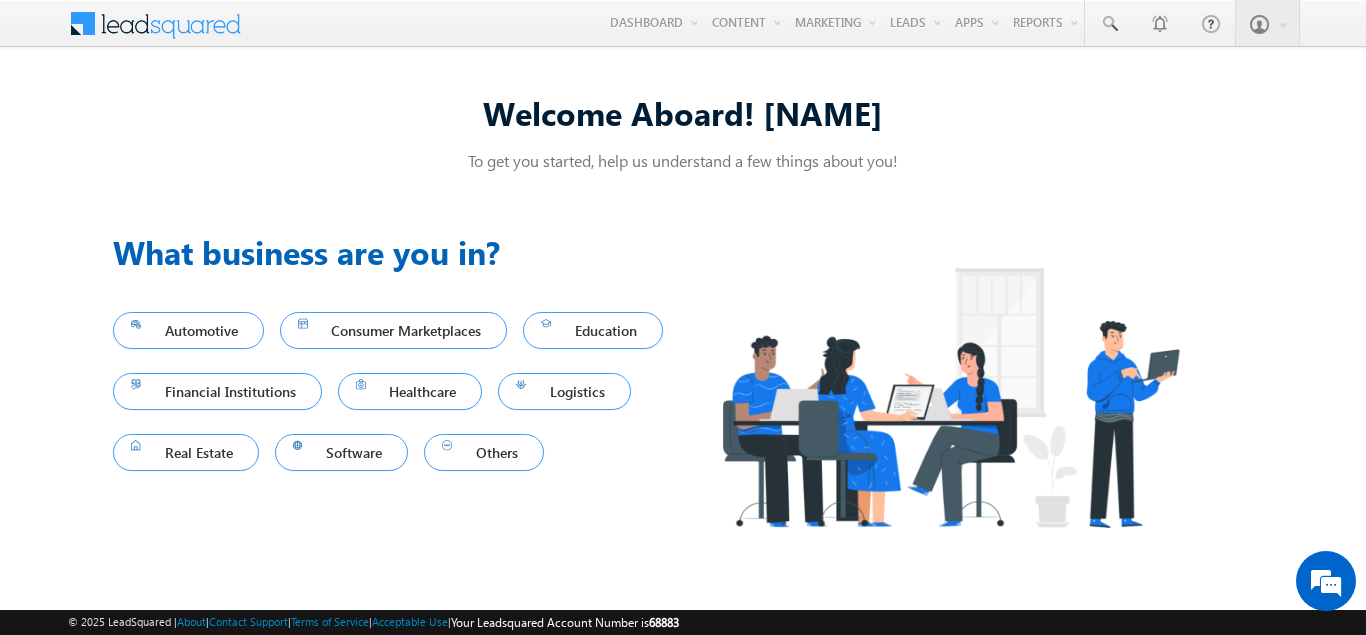 scroll, scrollTop: 0, scrollLeft: 0, axis: both 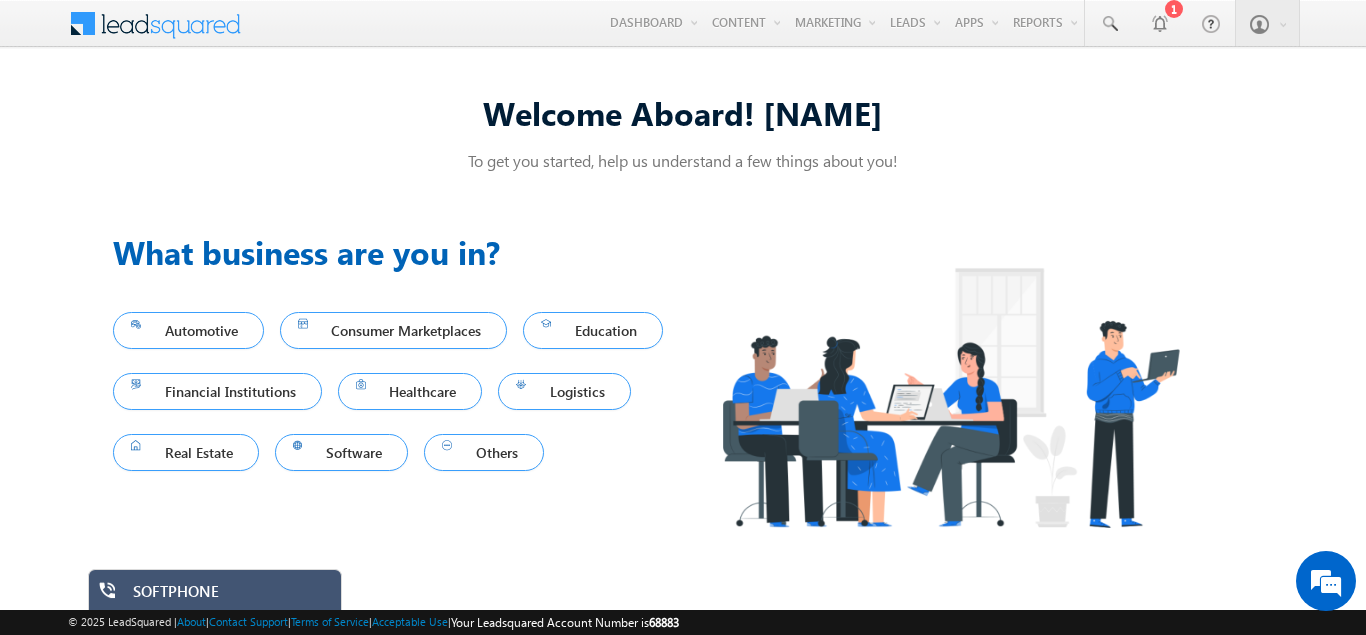 click on "SOFTPHONE" at bounding box center [230, 596] 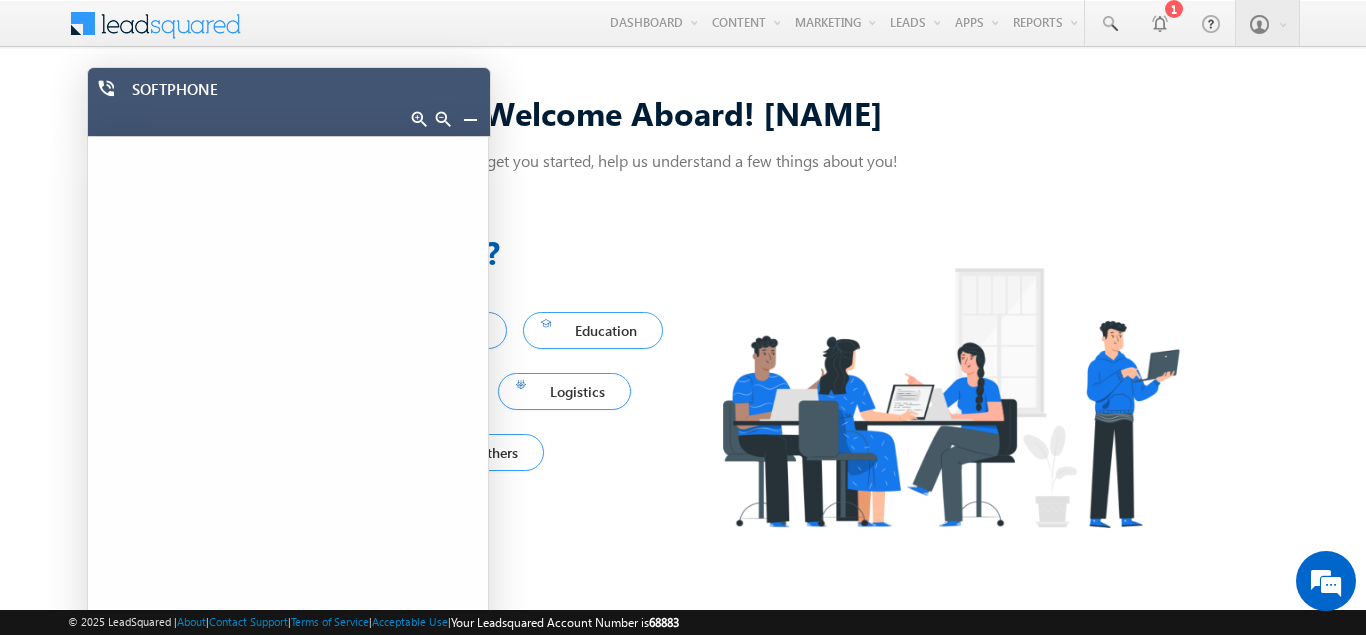 scroll, scrollTop: 0, scrollLeft: 0, axis: both 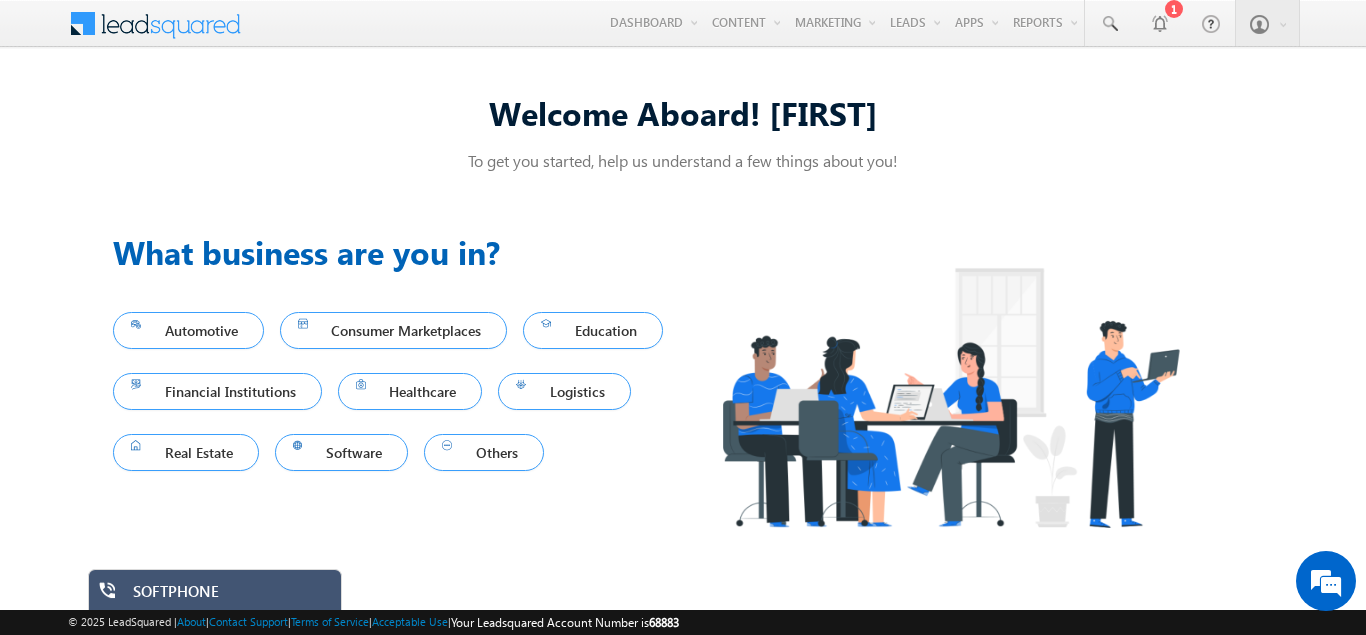 click on "SOFTPHONE" at bounding box center (230, 596) 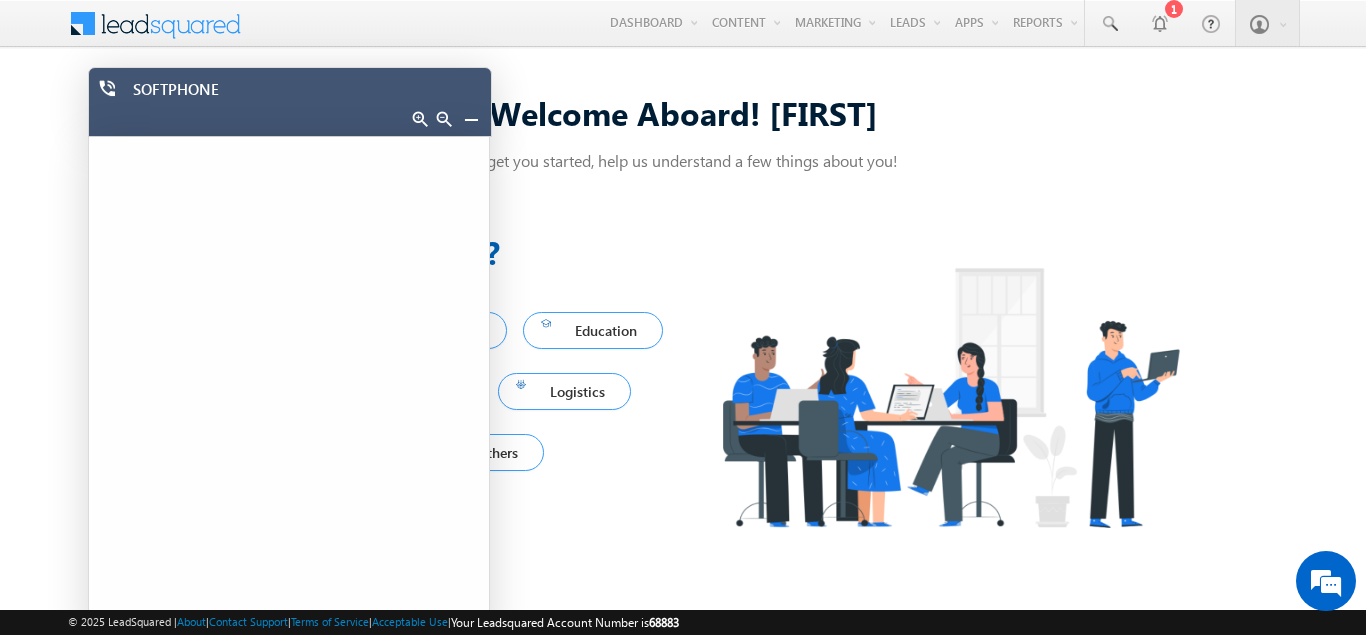 scroll, scrollTop: 0, scrollLeft: 0, axis: both 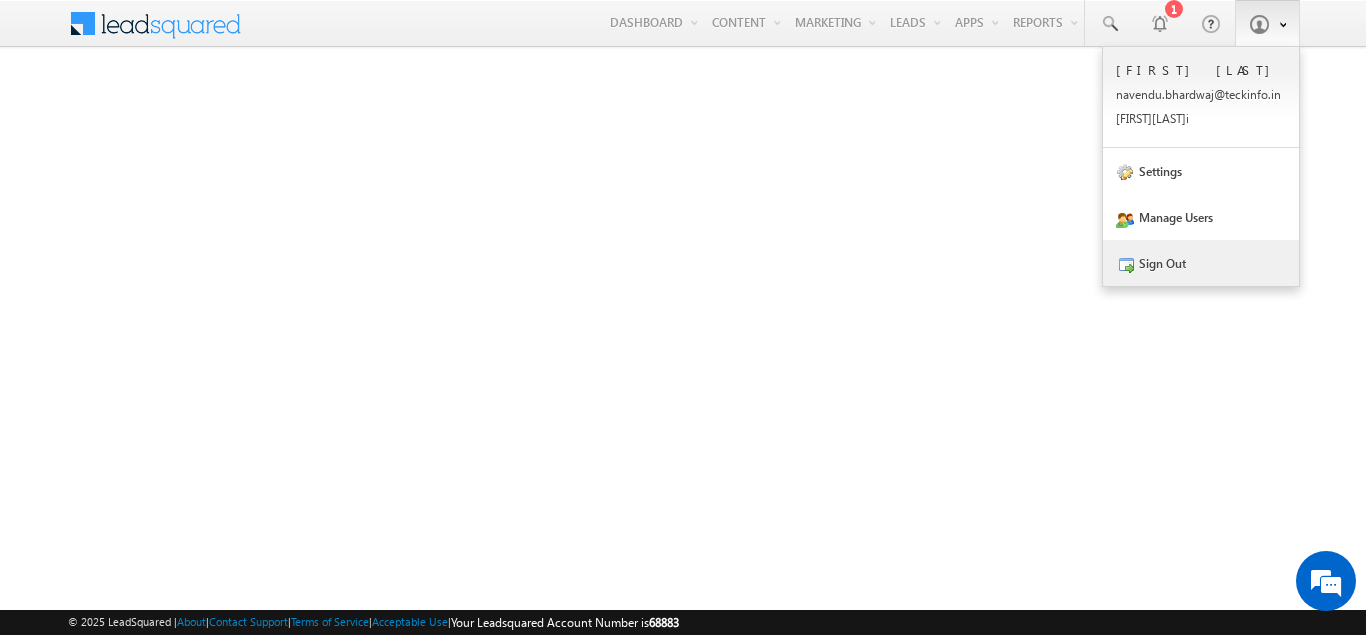 click on "Sign Out" at bounding box center (1201, 263) 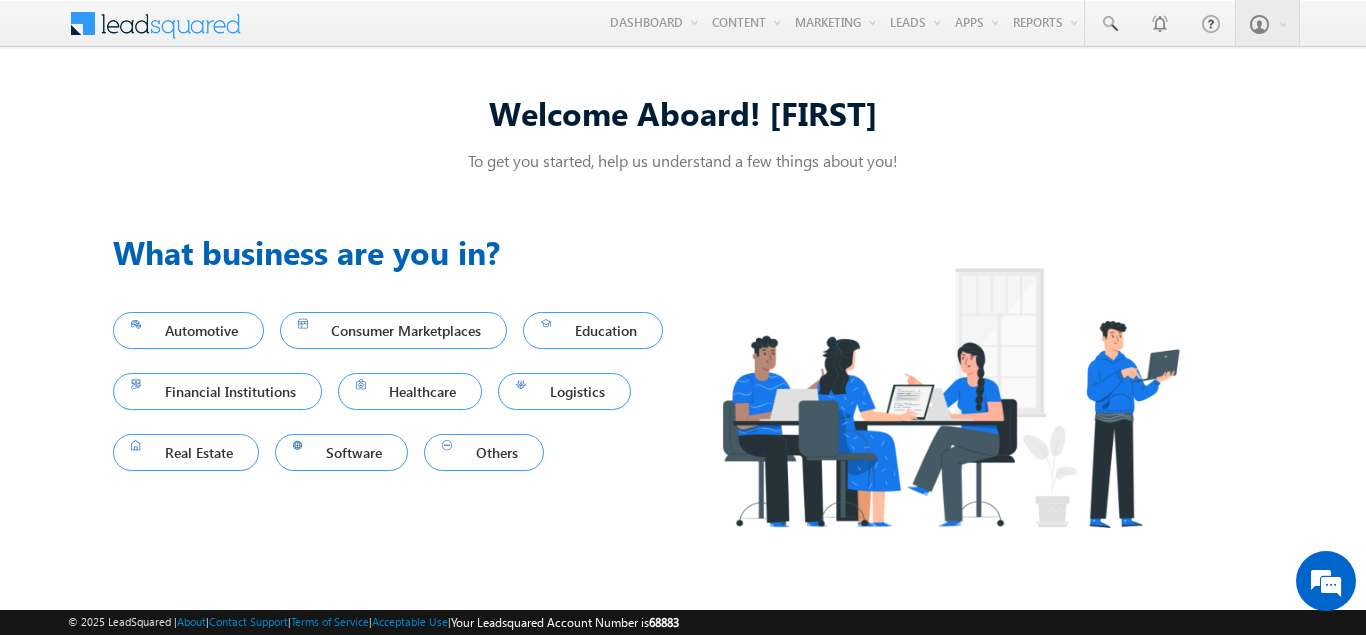 scroll, scrollTop: 0, scrollLeft: 0, axis: both 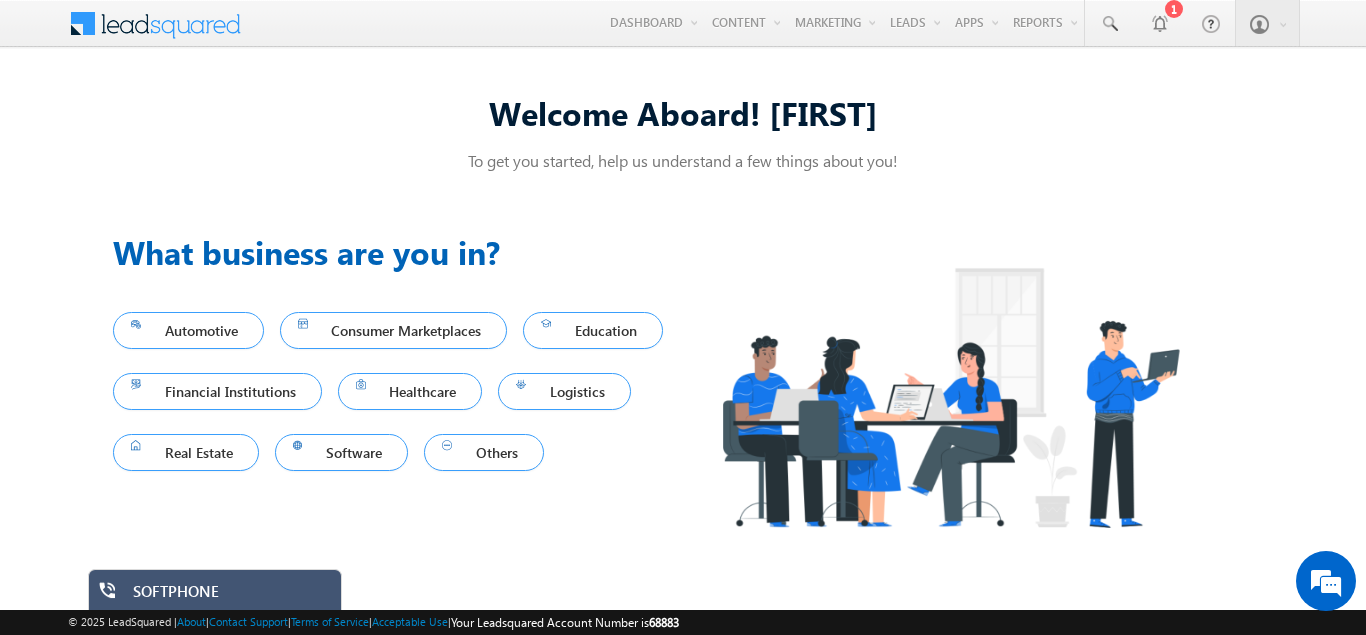 click on "SOFTPHONE" at bounding box center (215, 603) 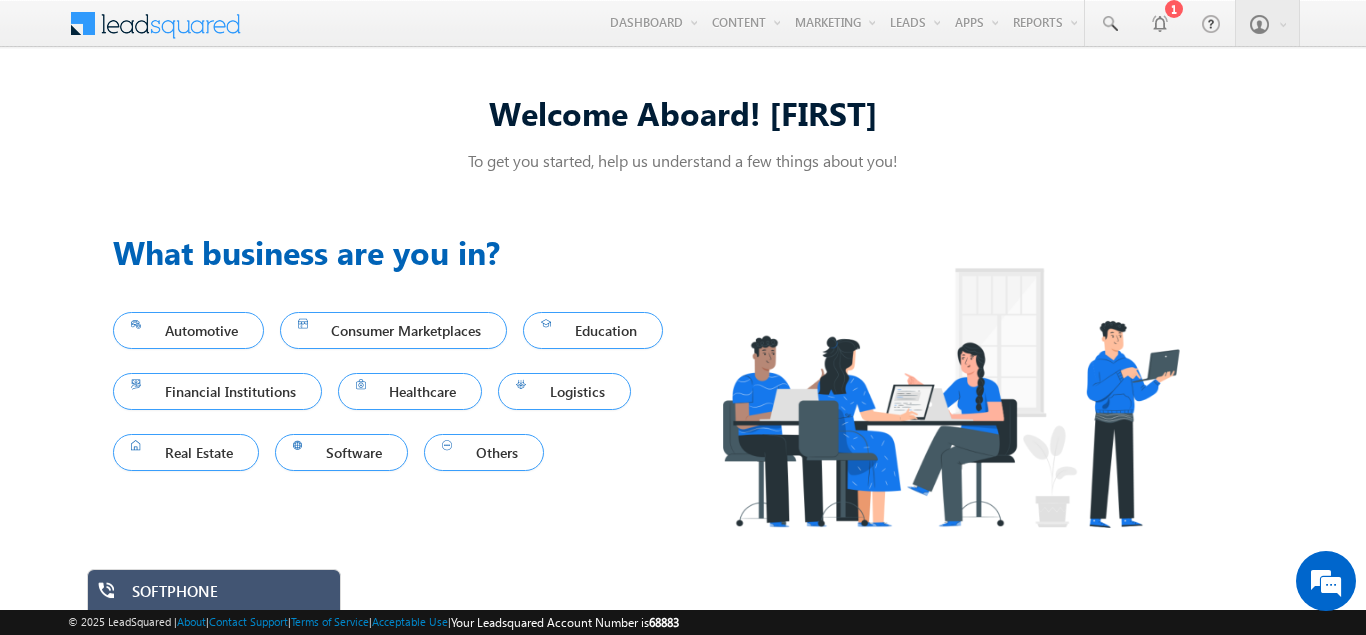 click on "SOFTPHONE" at bounding box center [229, 596] 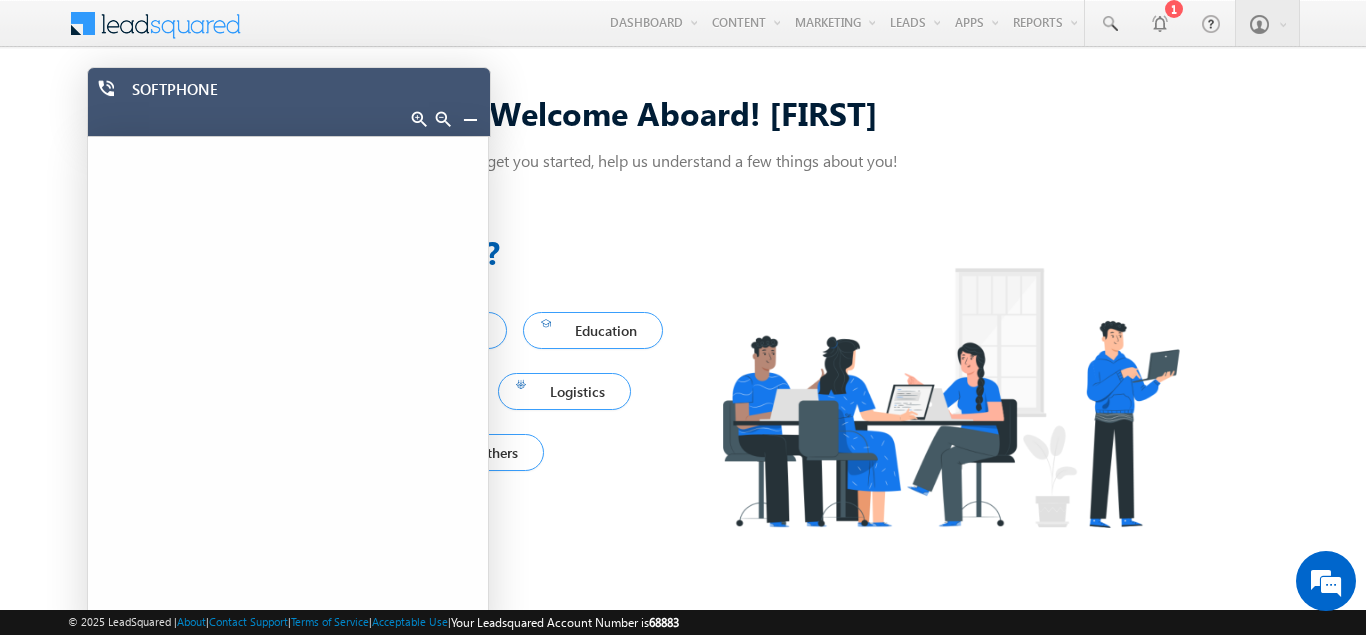 scroll, scrollTop: 0, scrollLeft: 0, axis: both 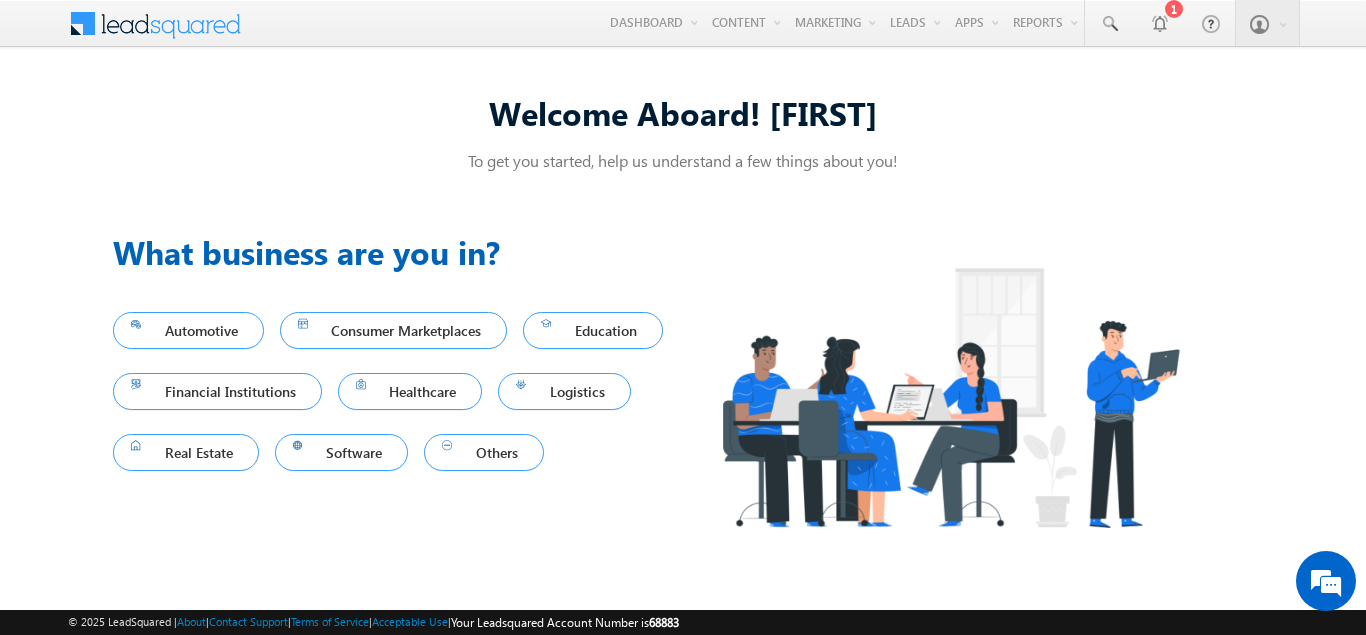 click on "Welcome Aboard!
Navendu
To get you started, help us understand a few things about you!
Previous
What business are you in?
Automotive Consumer Marketplaces Education Financial Institutions Healthcare Logistics Real Estate Software Others
Next" at bounding box center (683, 317) 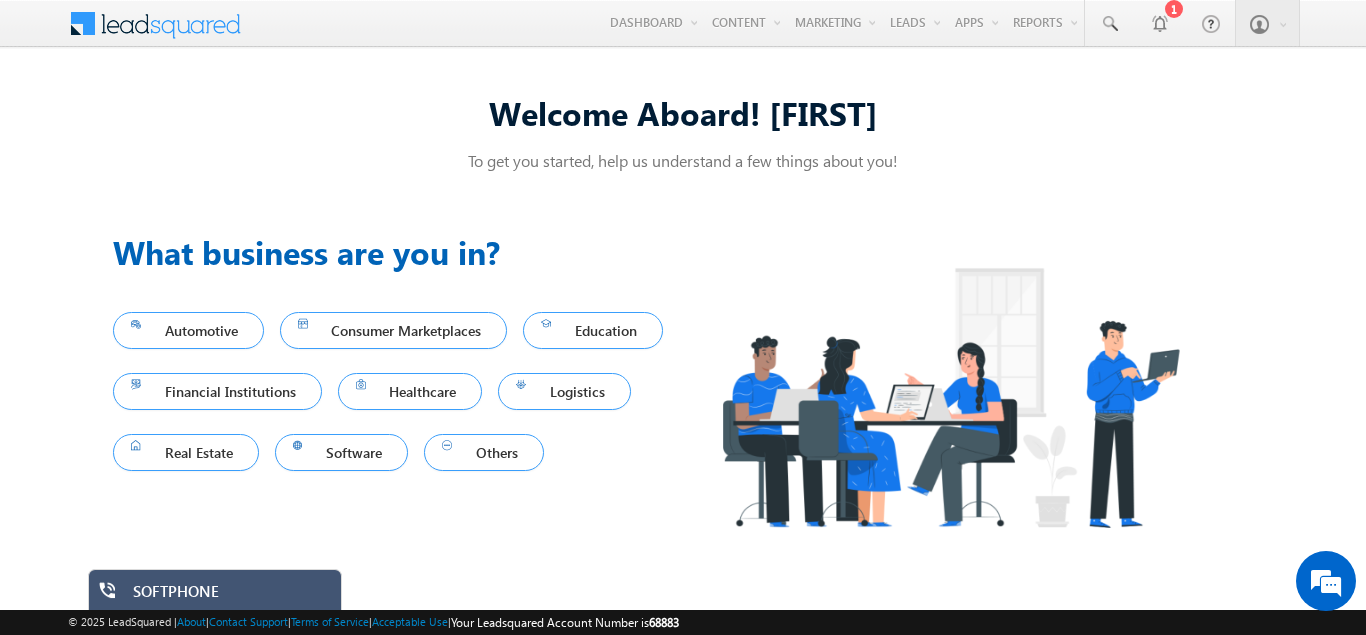 click on "SOFTPHONE" at bounding box center (230, 596) 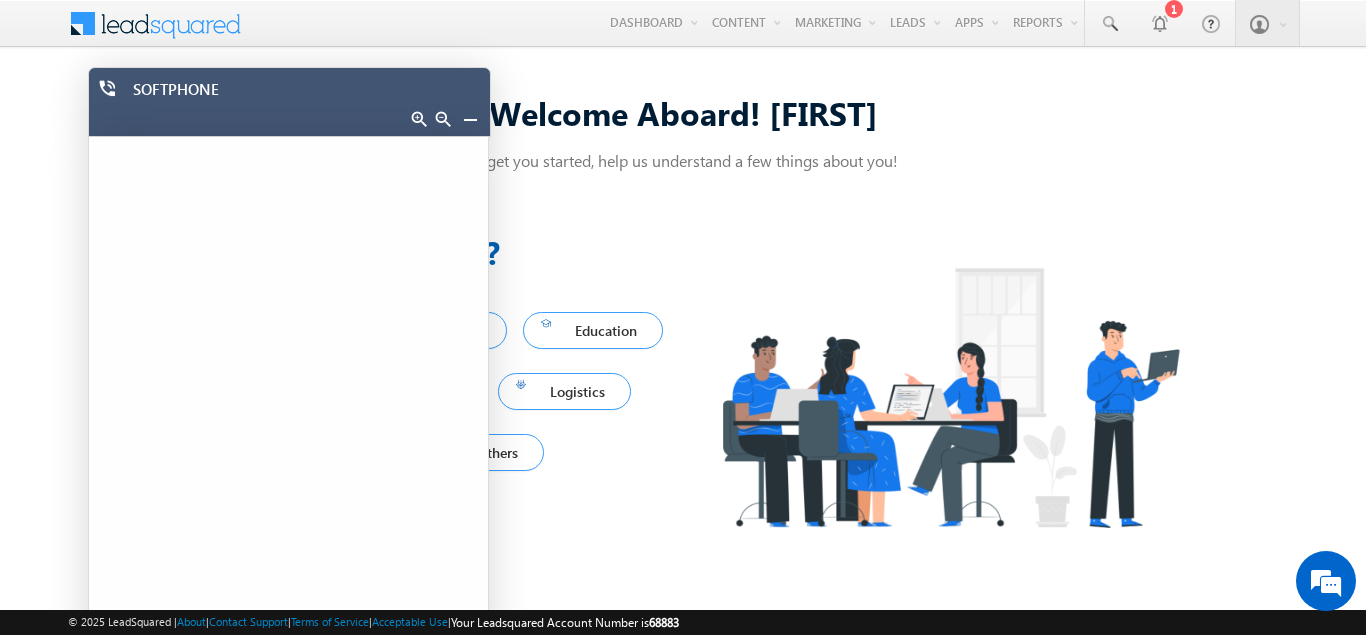 scroll, scrollTop: 0, scrollLeft: 0, axis: both 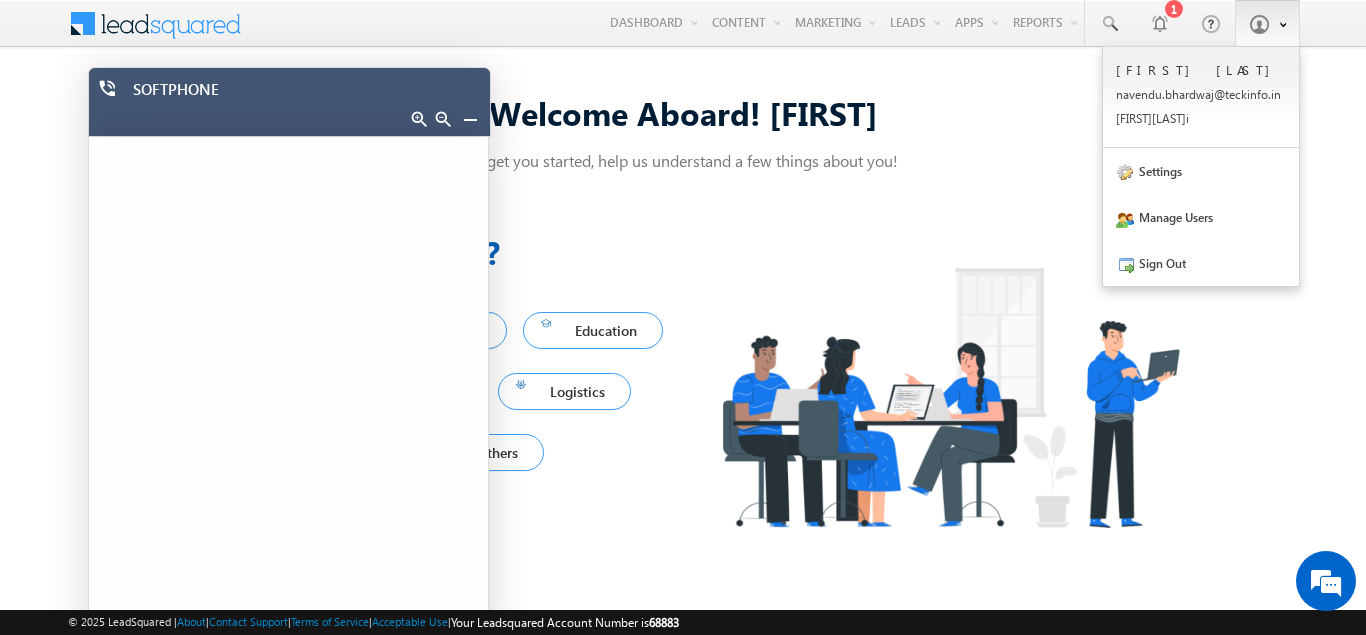 click at bounding box center [1259, 24] 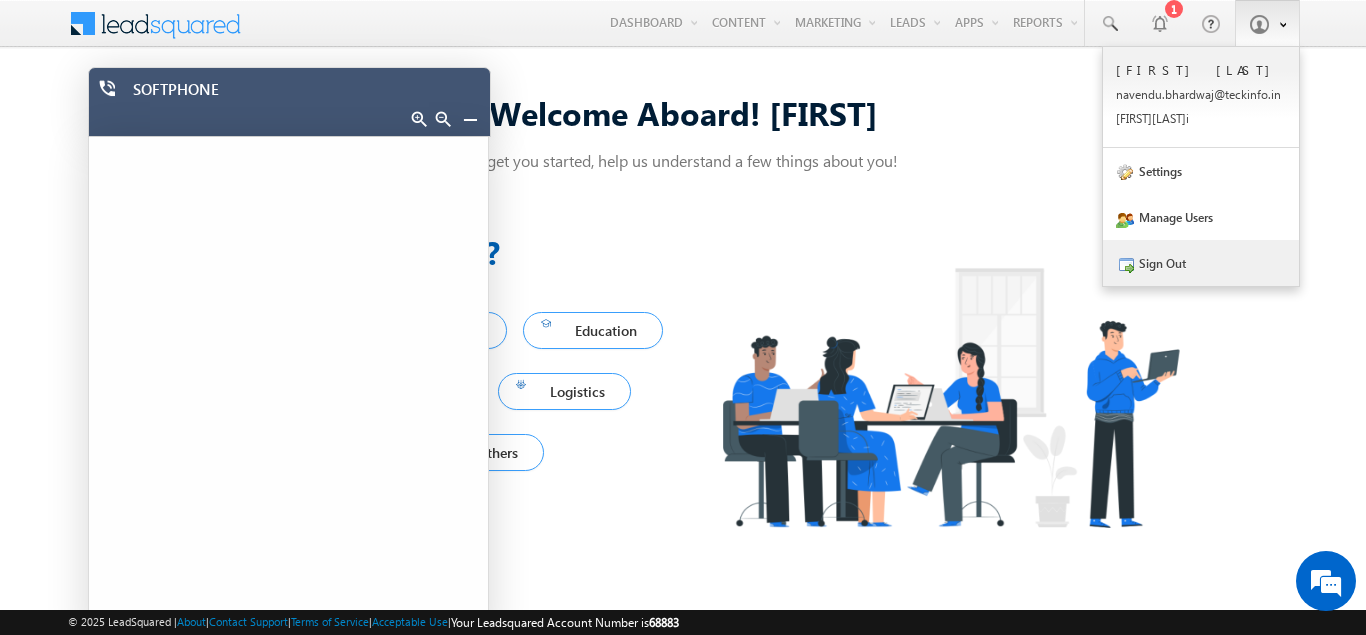 click on "Sign Out" at bounding box center (1201, 263) 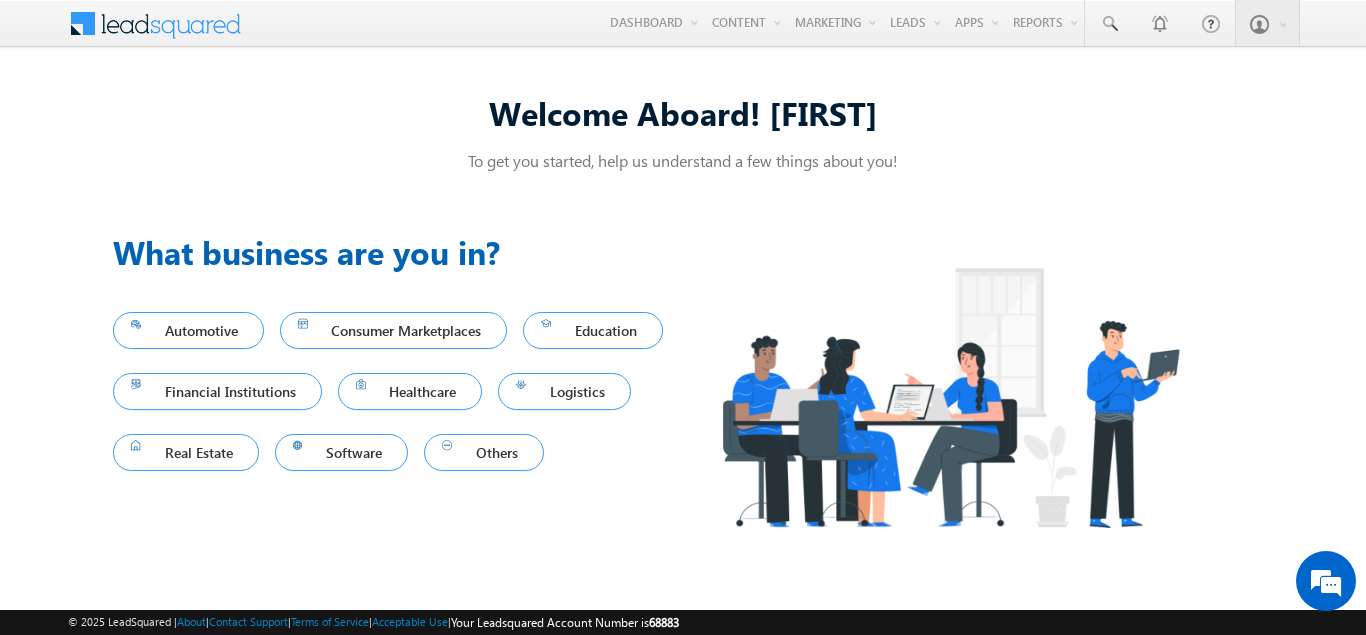 scroll, scrollTop: 0, scrollLeft: 0, axis: both 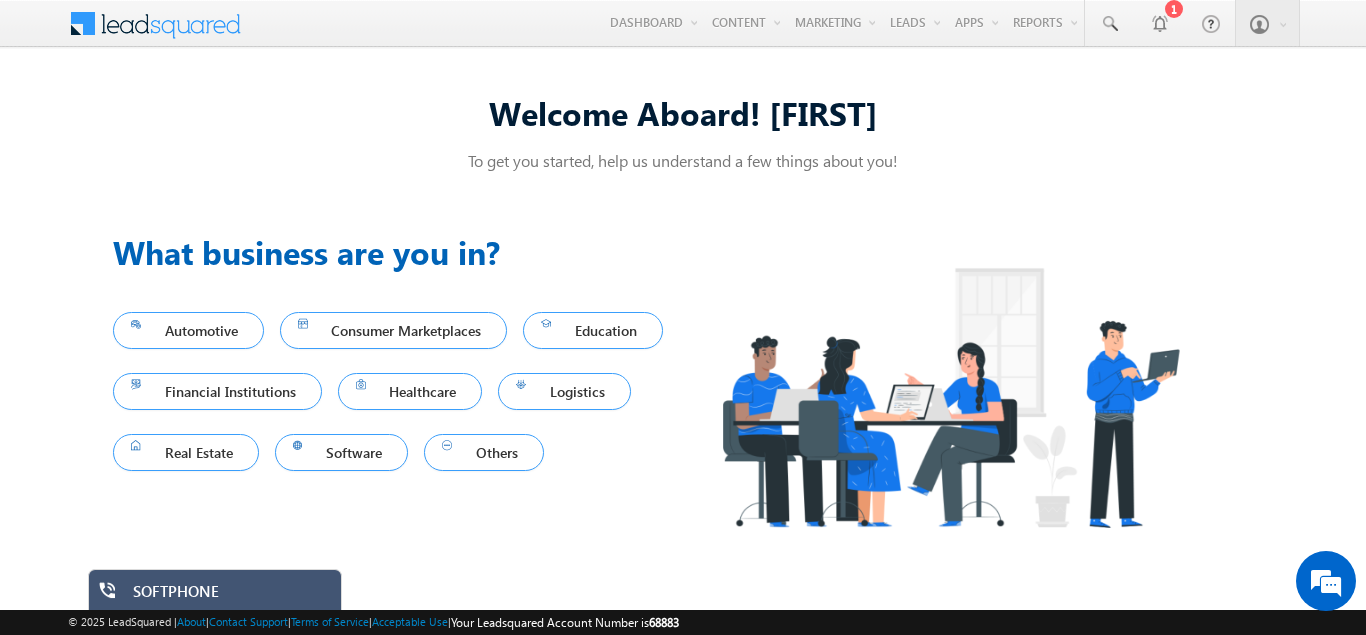 click on "SOFTPHONE" at bounding box center [230, 596] 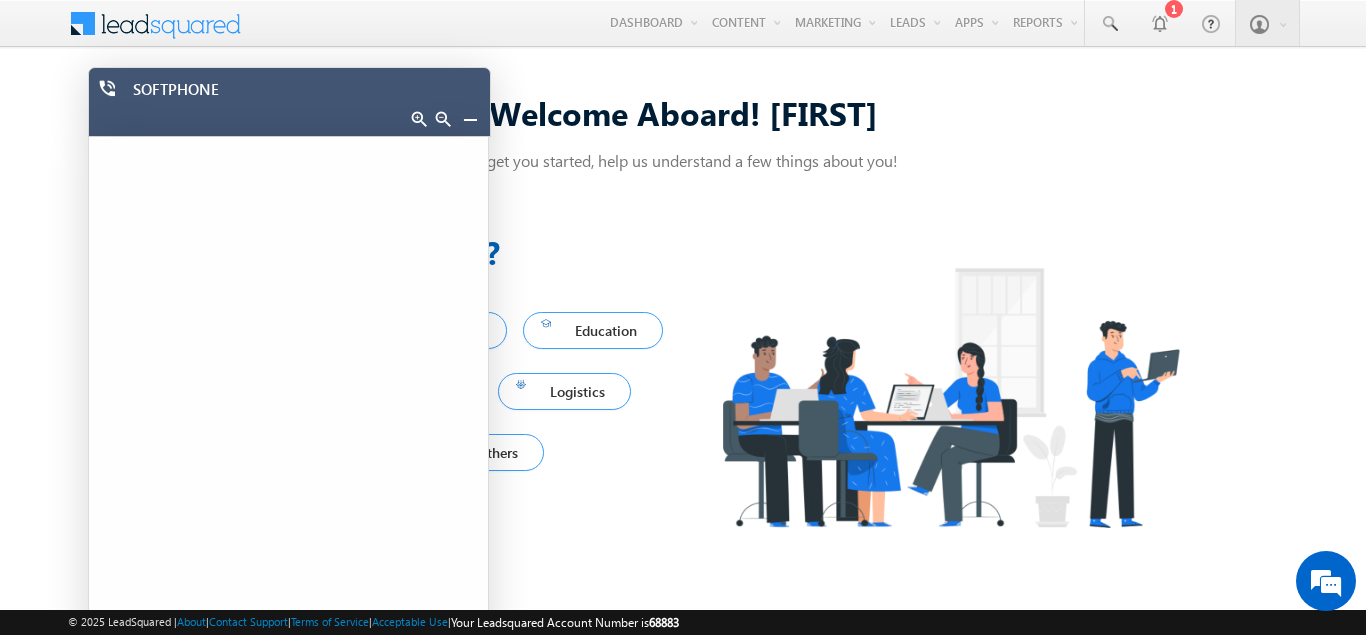 scroll, scrollTop: 0, scrollLeft: 0, axis: both 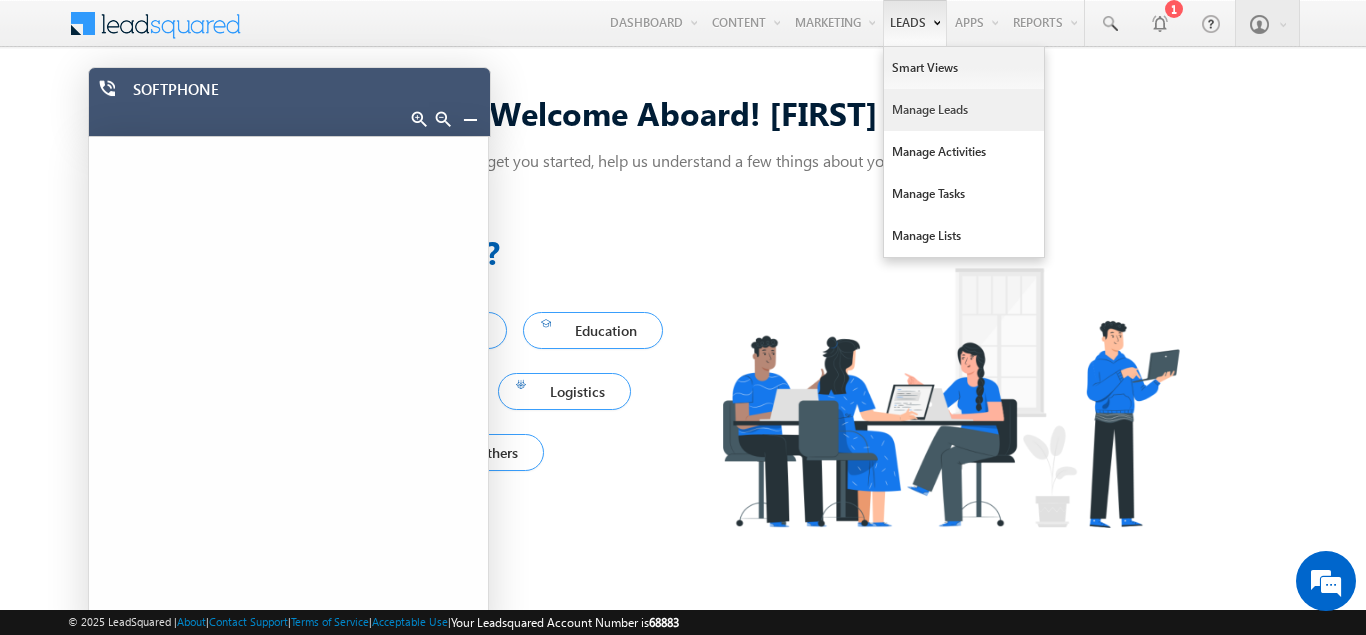 click on "Manage Leads" at bounding box center (964, 110) 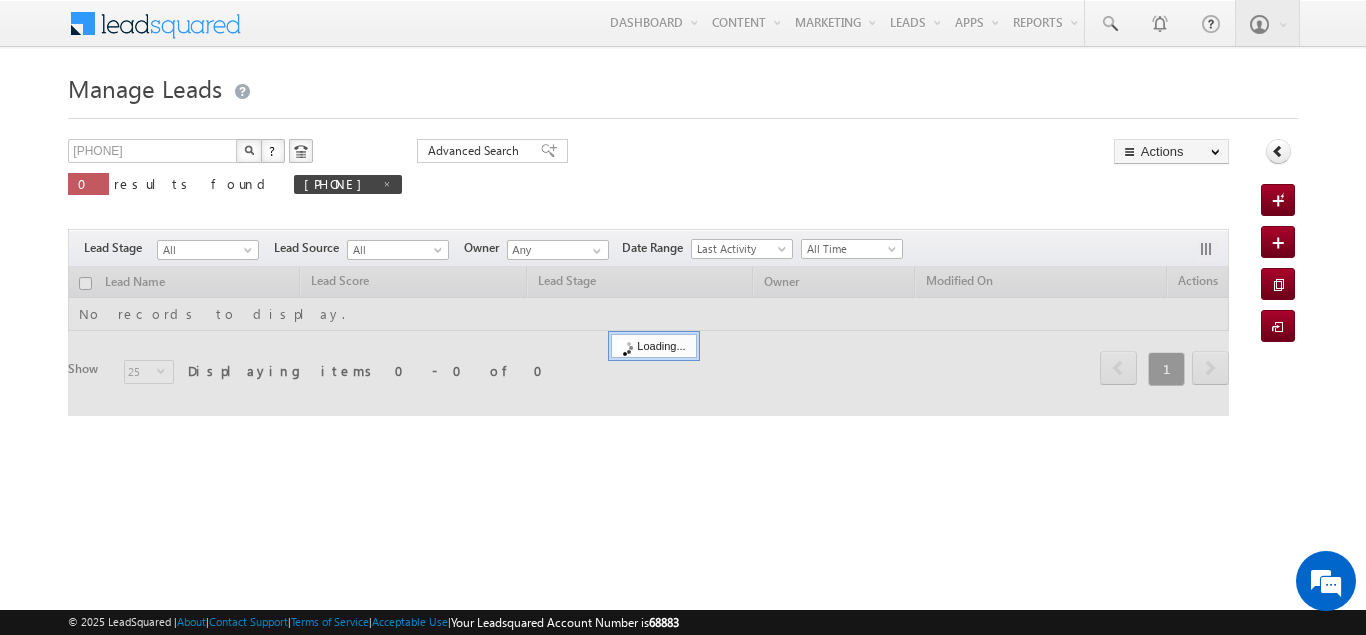 scroll, scrollTop: 0, scrollLeft: 0, axis: both 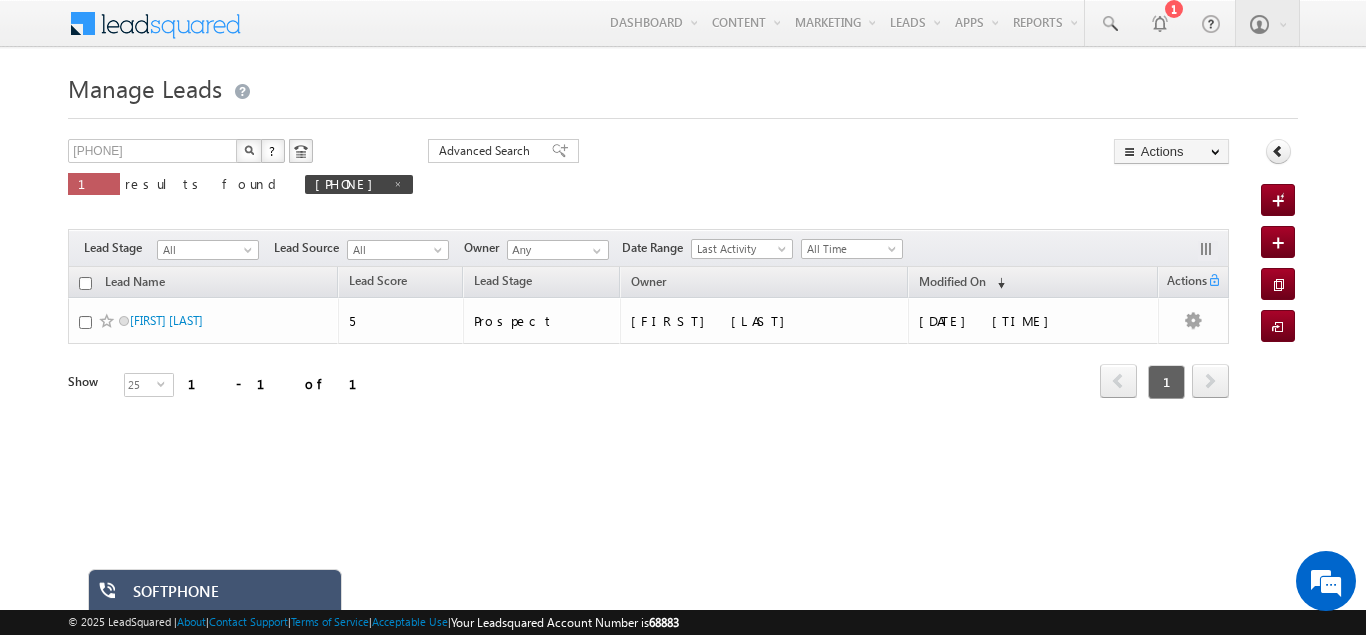 click on "SOFTPHONE" at bounding box center [230, 596] 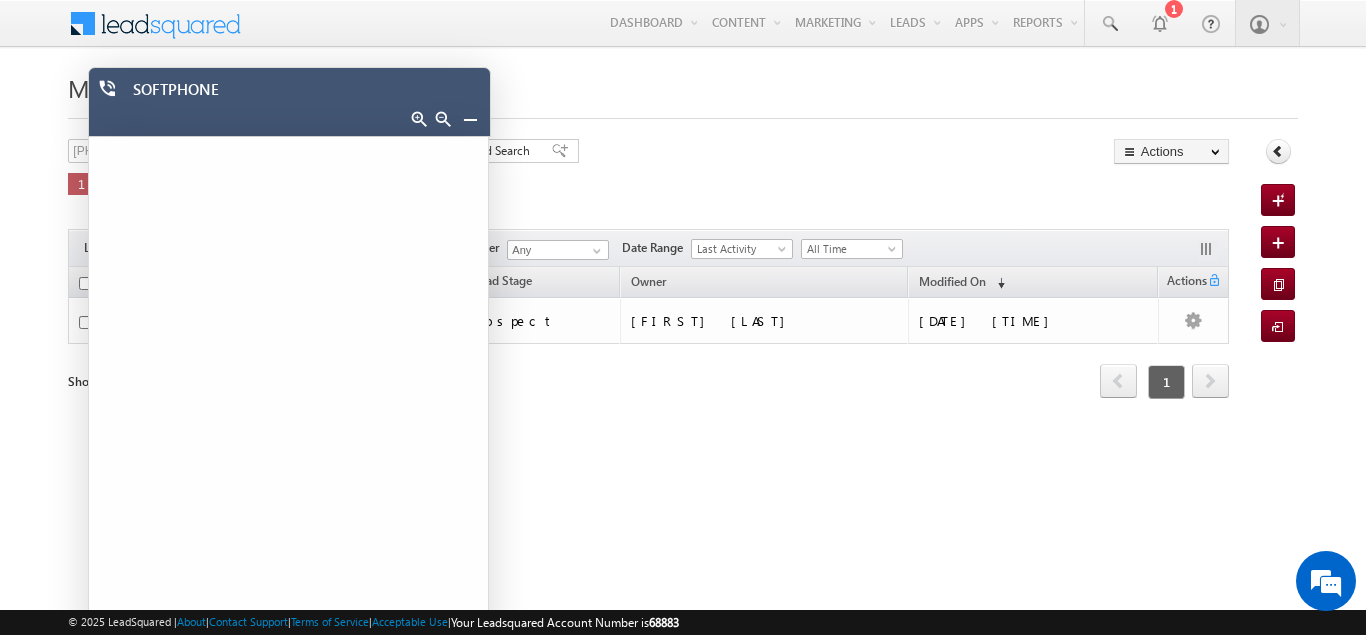 click on "9122122123 X ?   1 results found         9122122123
Advanced Search
Advanced Search
Advanced search results
Actions Export Leads Reset all Filters
Actions Export Leads Bulk Update Send Email Add to List Add Activity Change Owner Change Stage Delete" at bounding box center [648, 181] 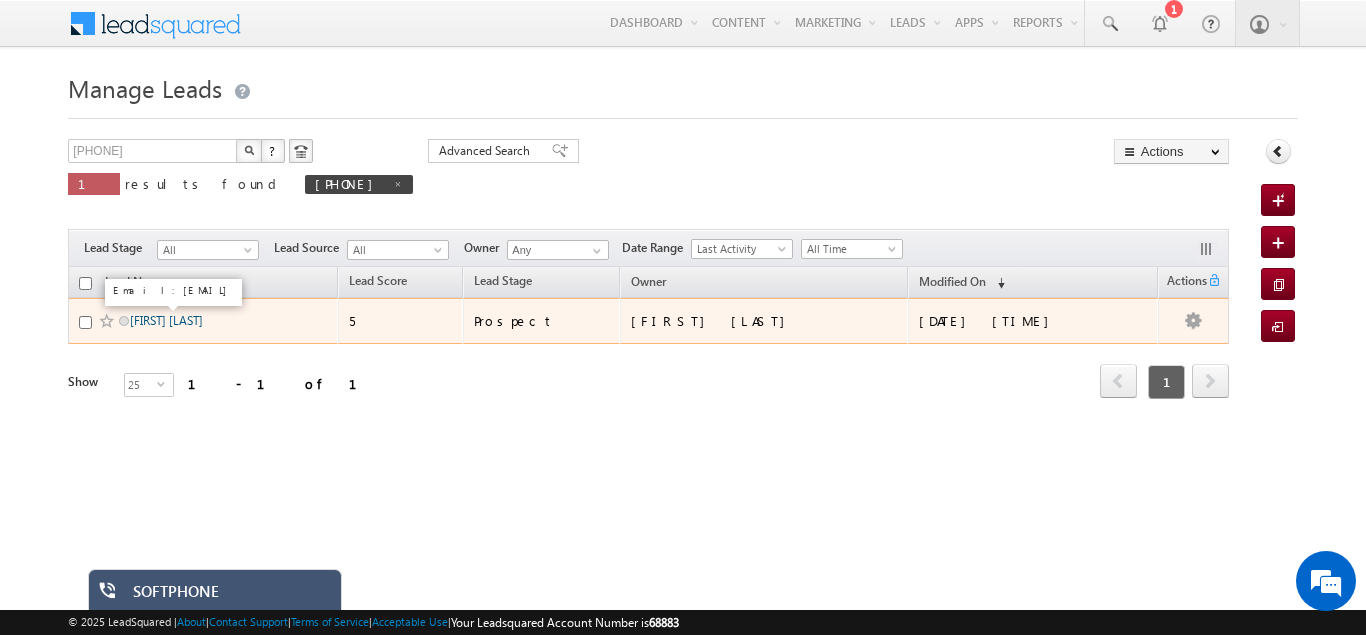 click on "[FIRST] [LAST]" at bounding box center (166, 320) 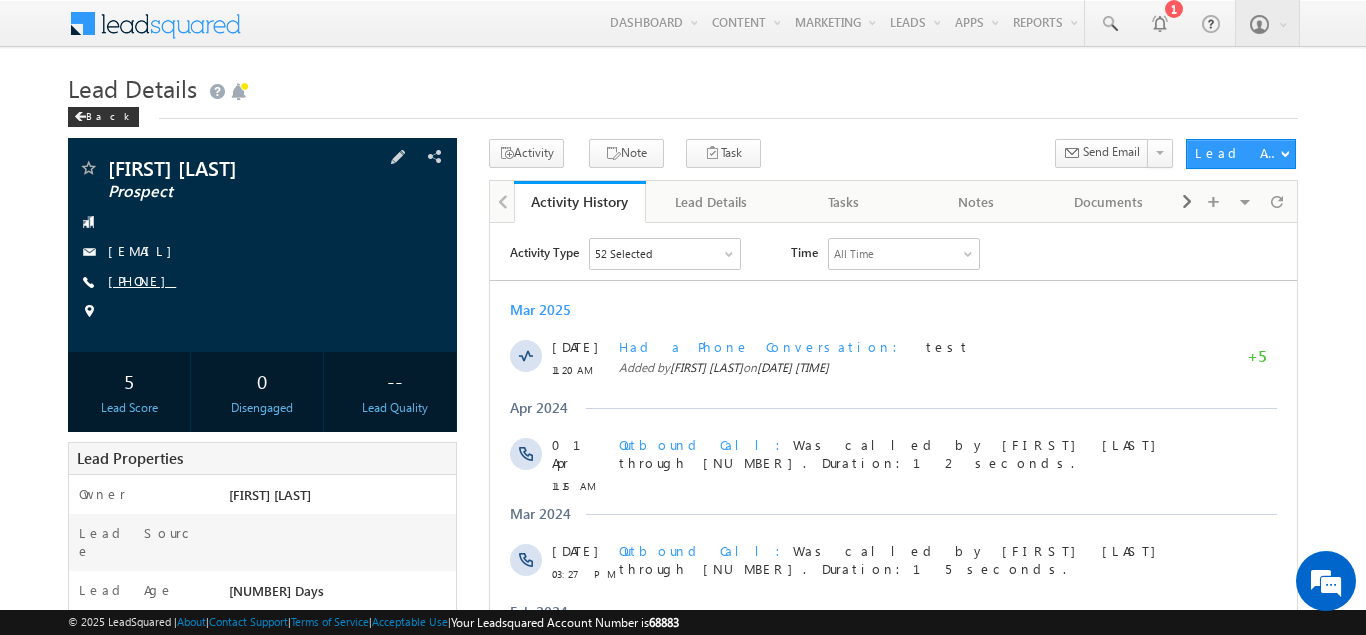 scroll, scrollTop: 0, scrollLeft: 0, axis: both 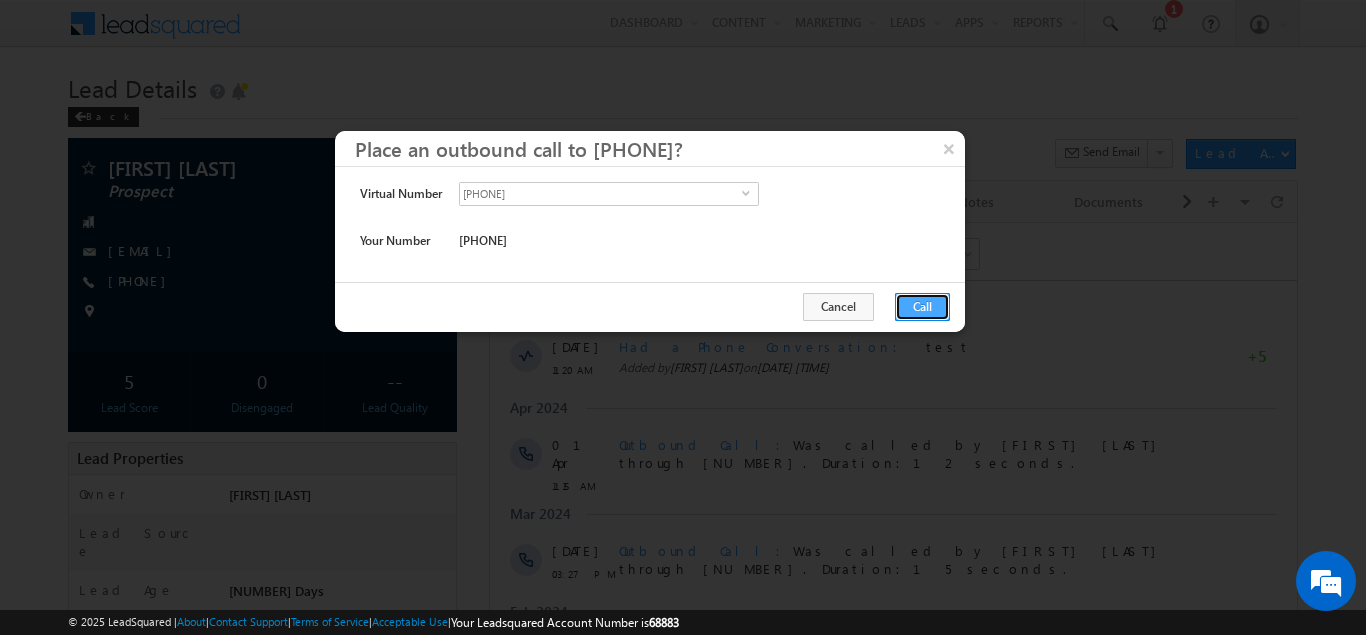 click on "Call" at bounding box center [922, 307] 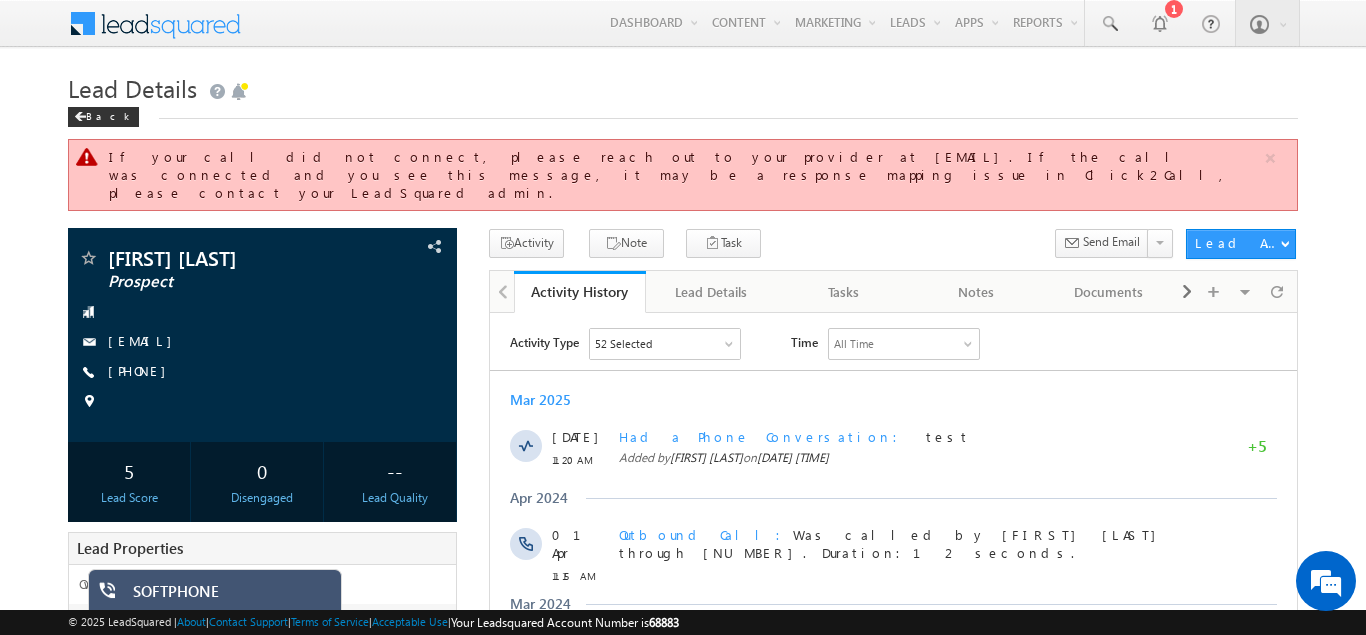 scroll, scrollTop: 0, scrollLeft: 0, axis: both 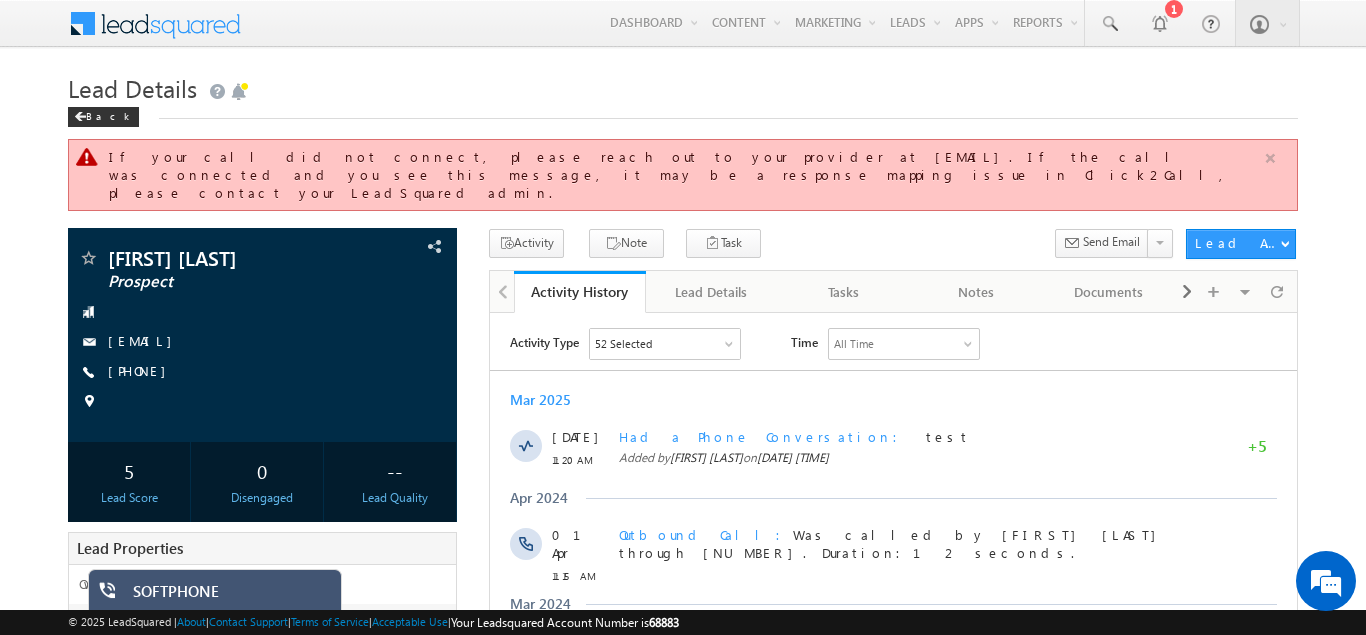 click at bounding box center (1270, 158) 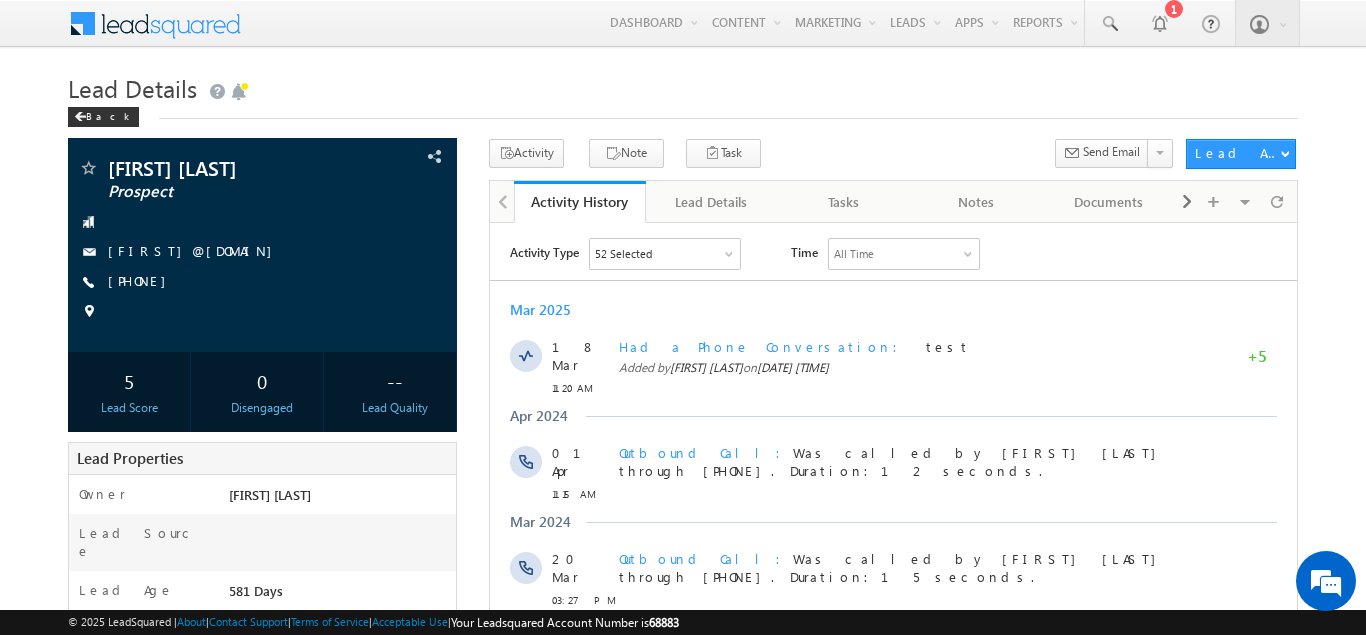scroll, scrollTop: 0, scrollLeft: 0, axis: both 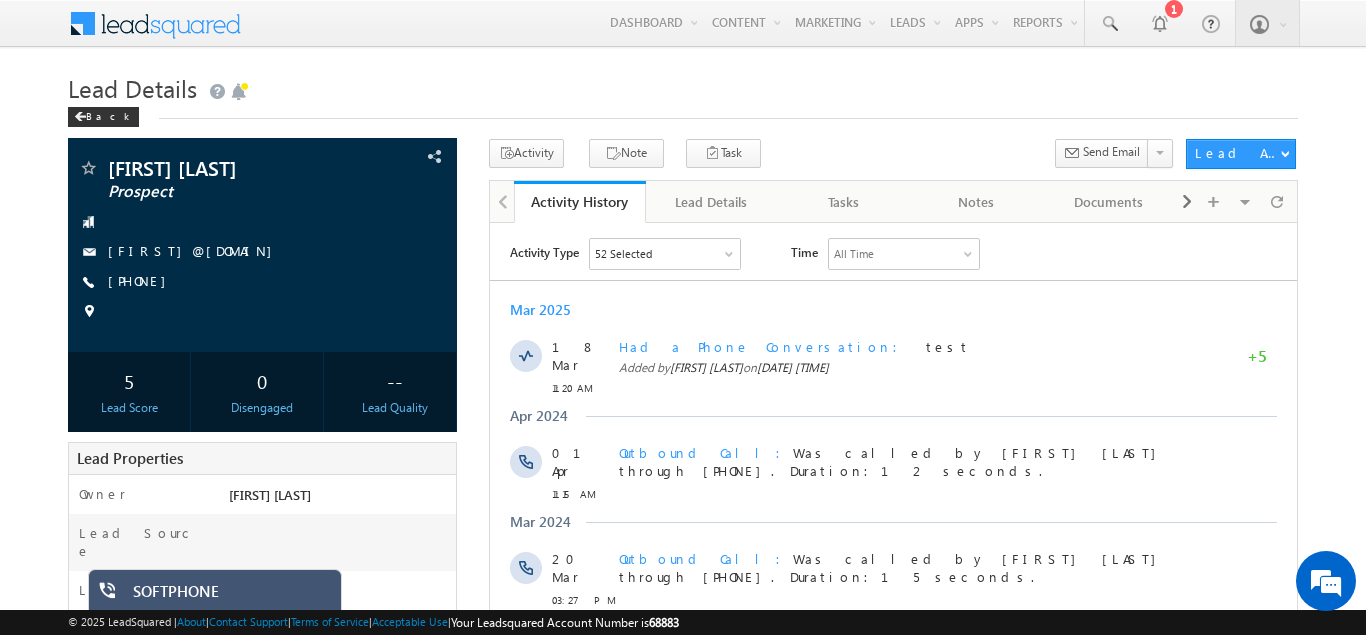 click on "SOFTPHONE" at bounding box center [230, 596] 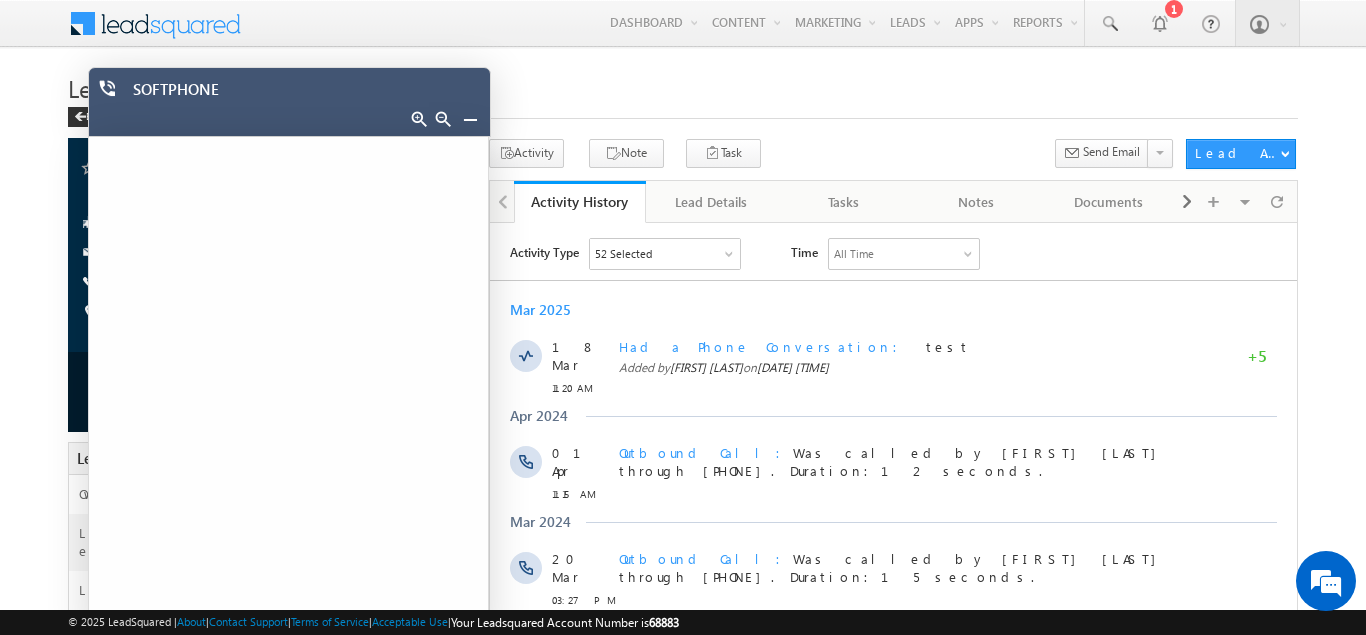 scroll, scrollTop: 0, scrollLeft: 0, axis: both 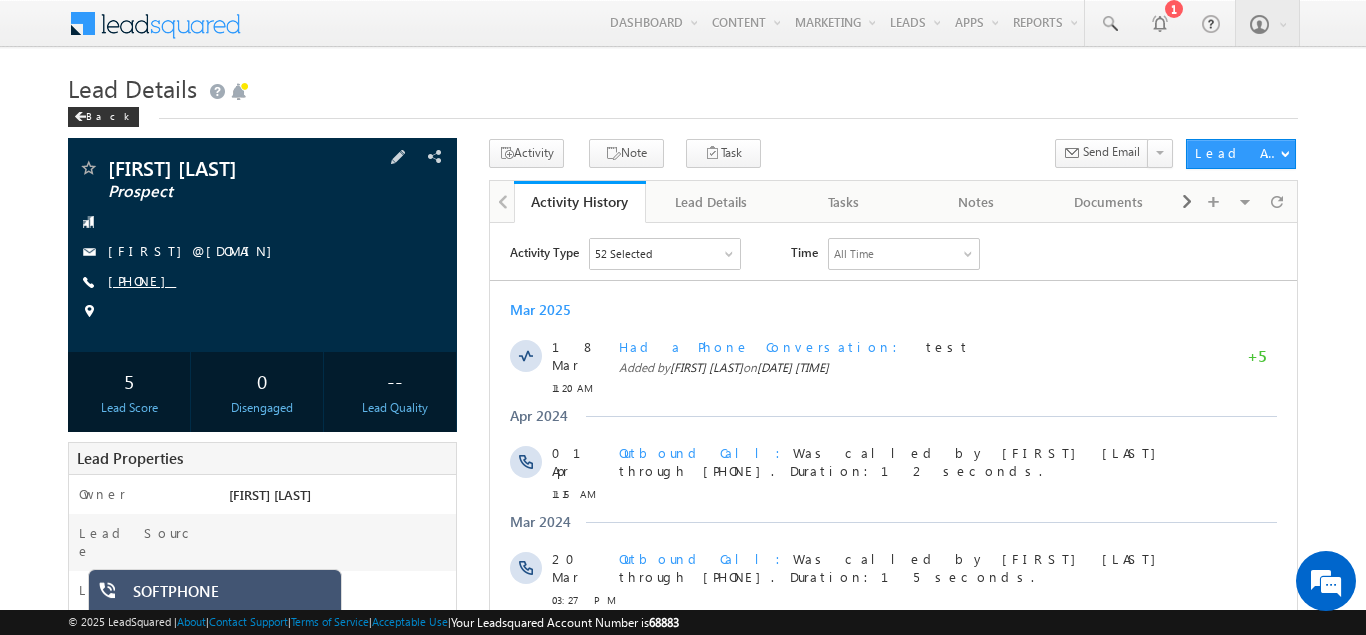 click on "[PHONE]" at bounding box center [142, 280] 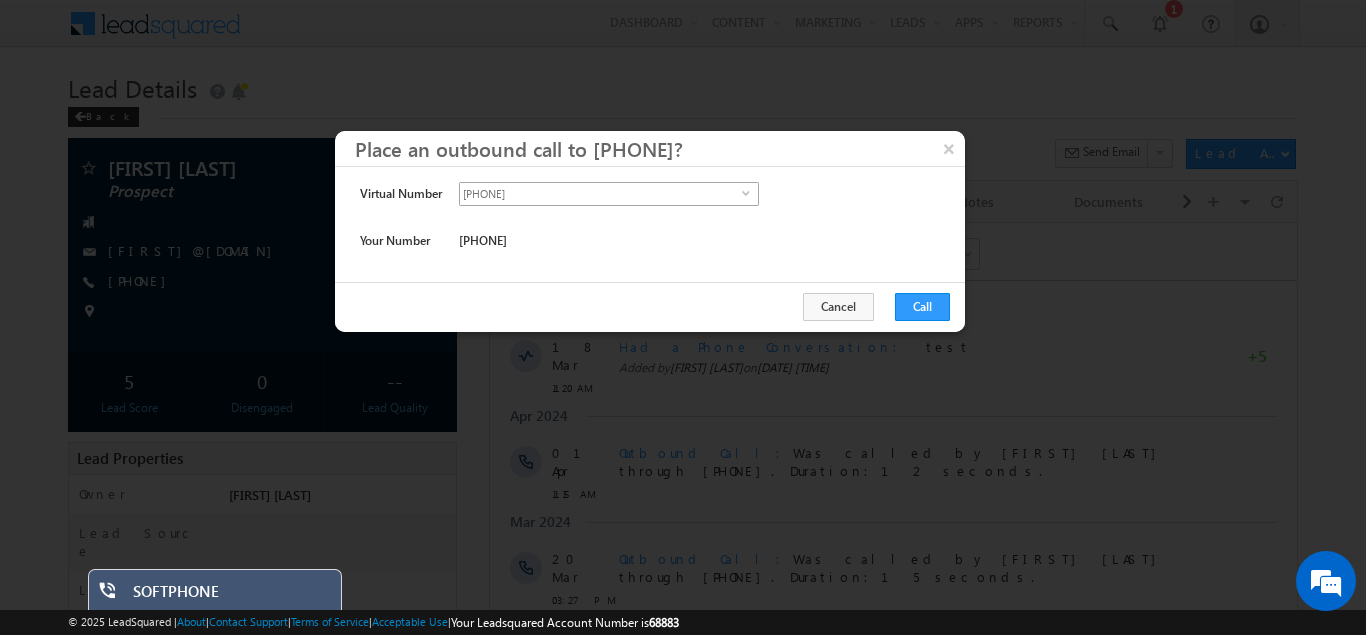 click on "[PHONE]" at bounding box center [601, 194] 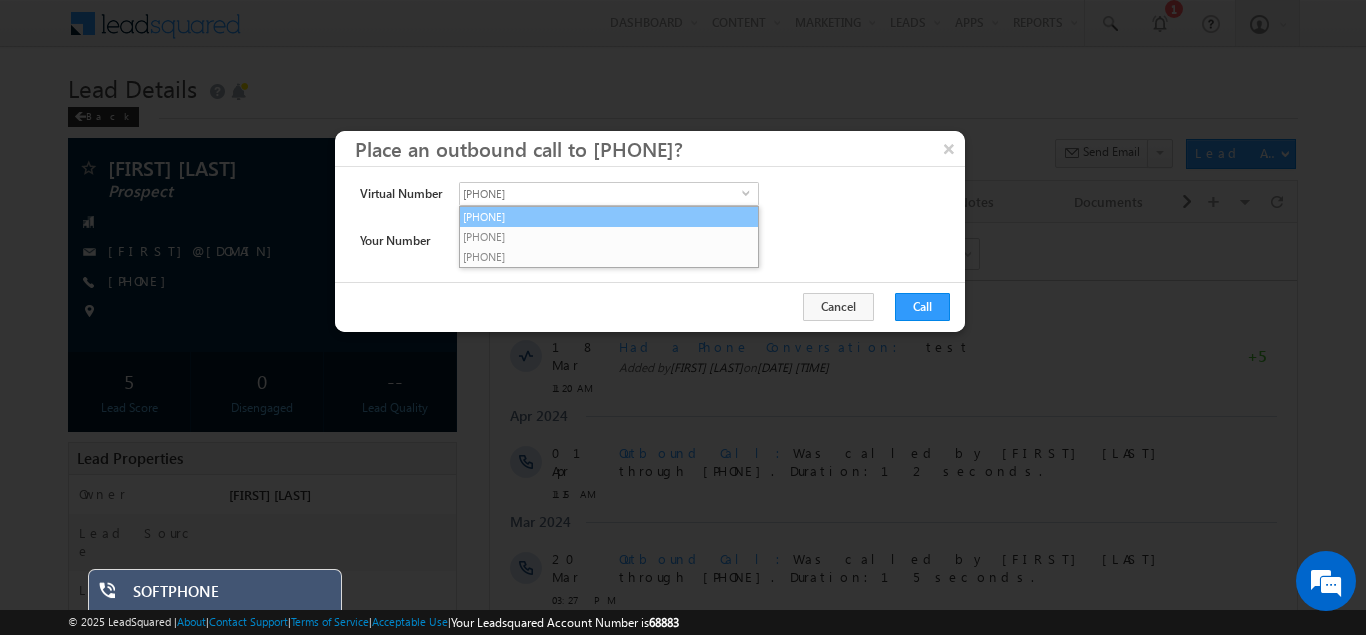 click on "[PHONE]" at bounding box center (609, 217) 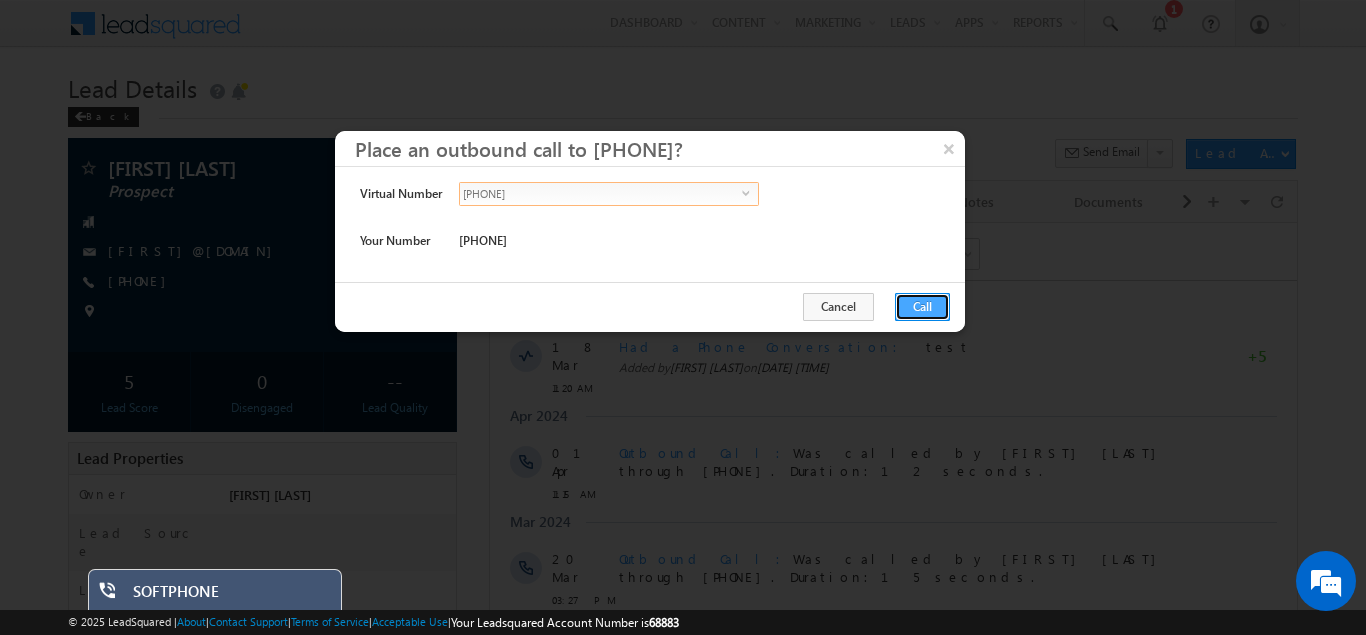 click on "Call" at bounding box center (922, 307) 